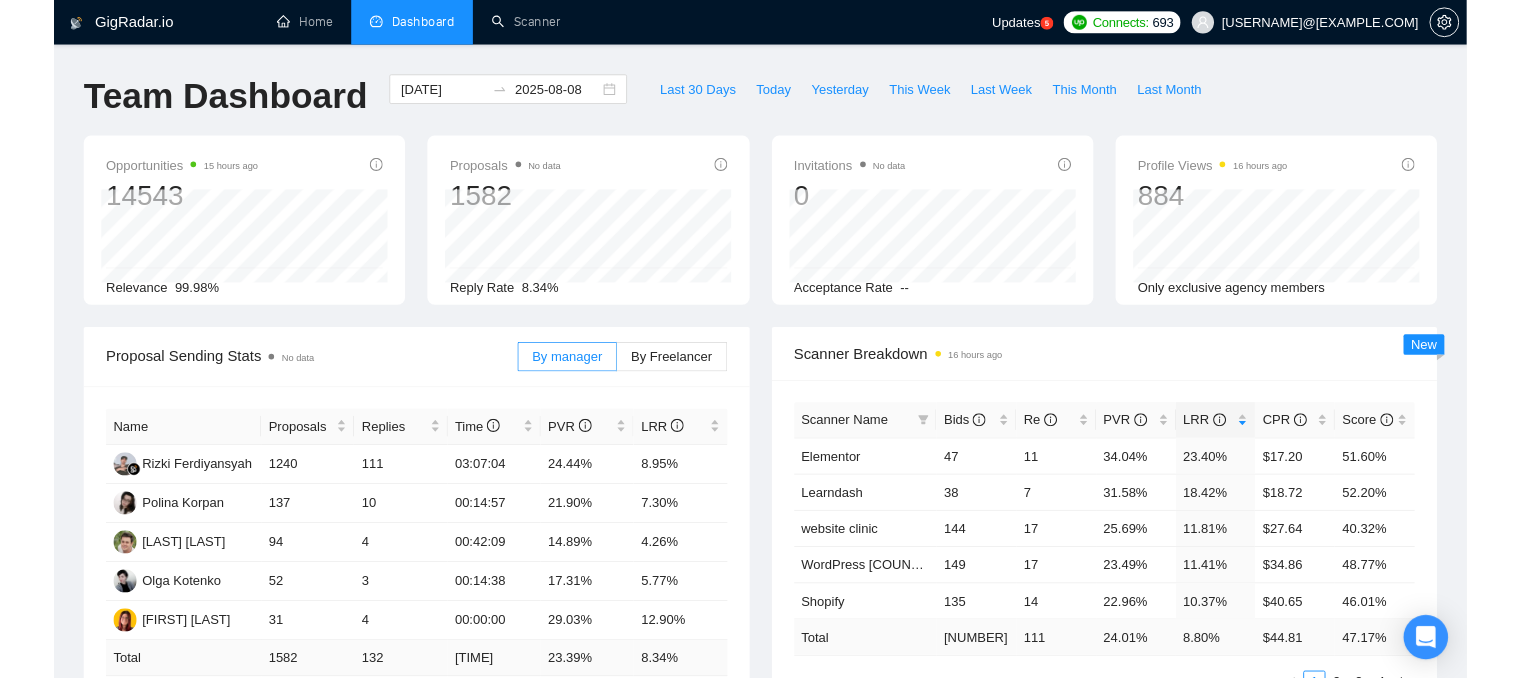 scroll, scrollTop: 100, scrollLeft: 0, axis: vertical 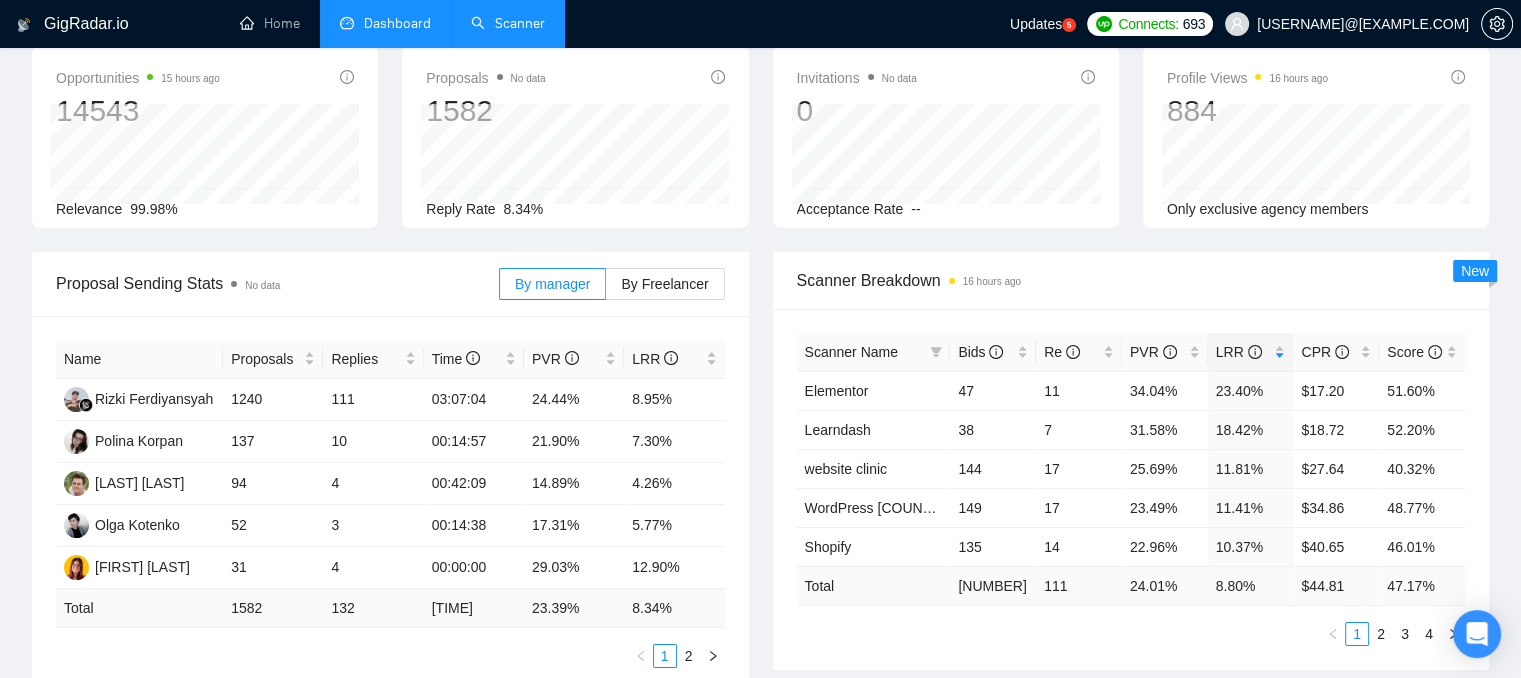click on "Scanner" at bounding box center [508, 23] 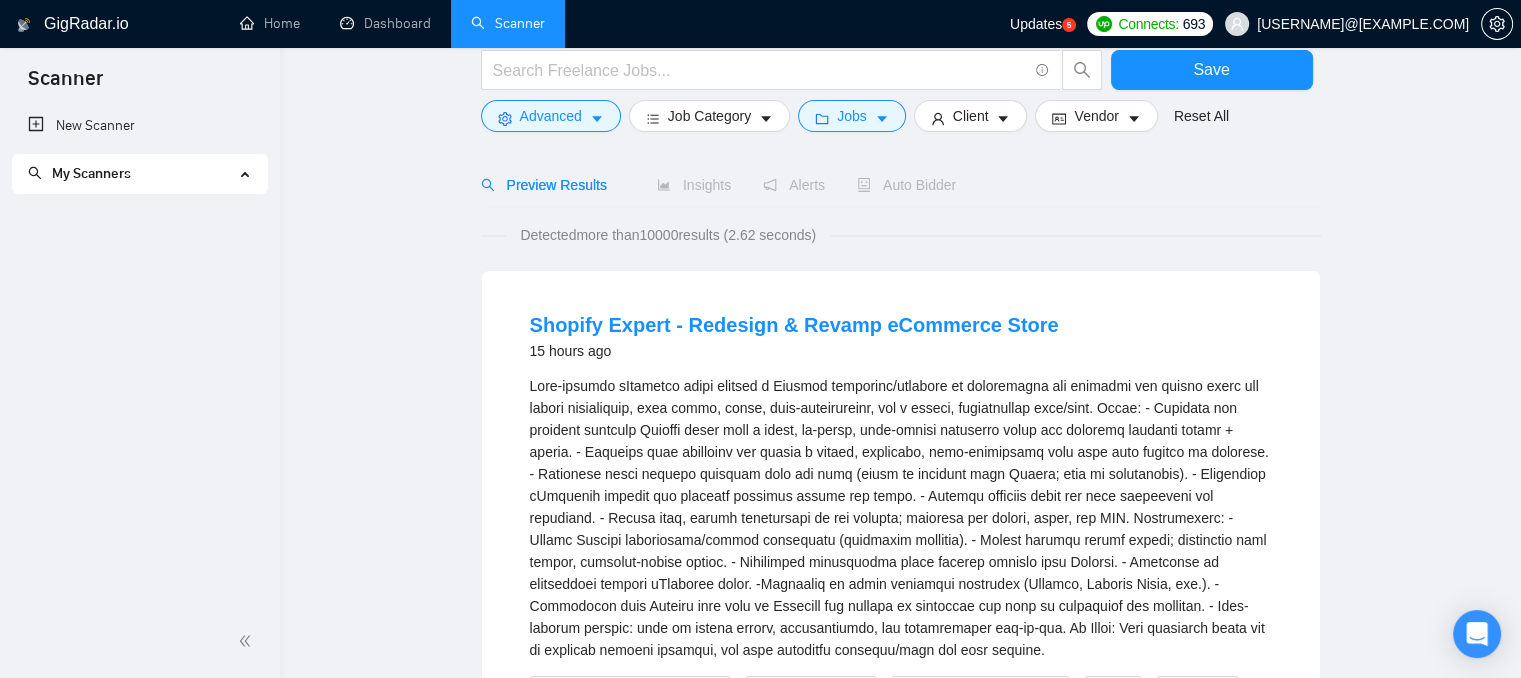scroll, scrollTop: 0, scrollLeft: 0, axis: both 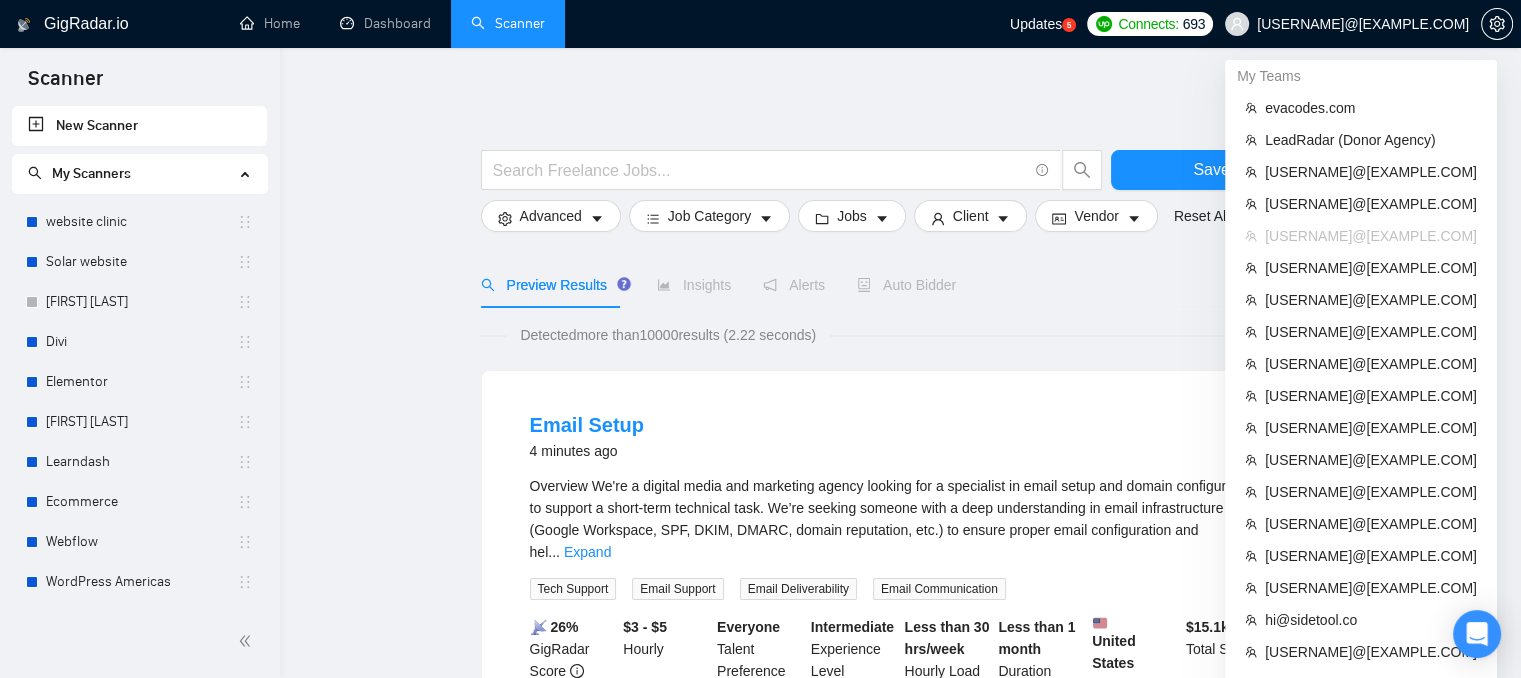 click on "[USERNAME]@[EXAMPLE.COM]" at bounding box center (1363, 24) 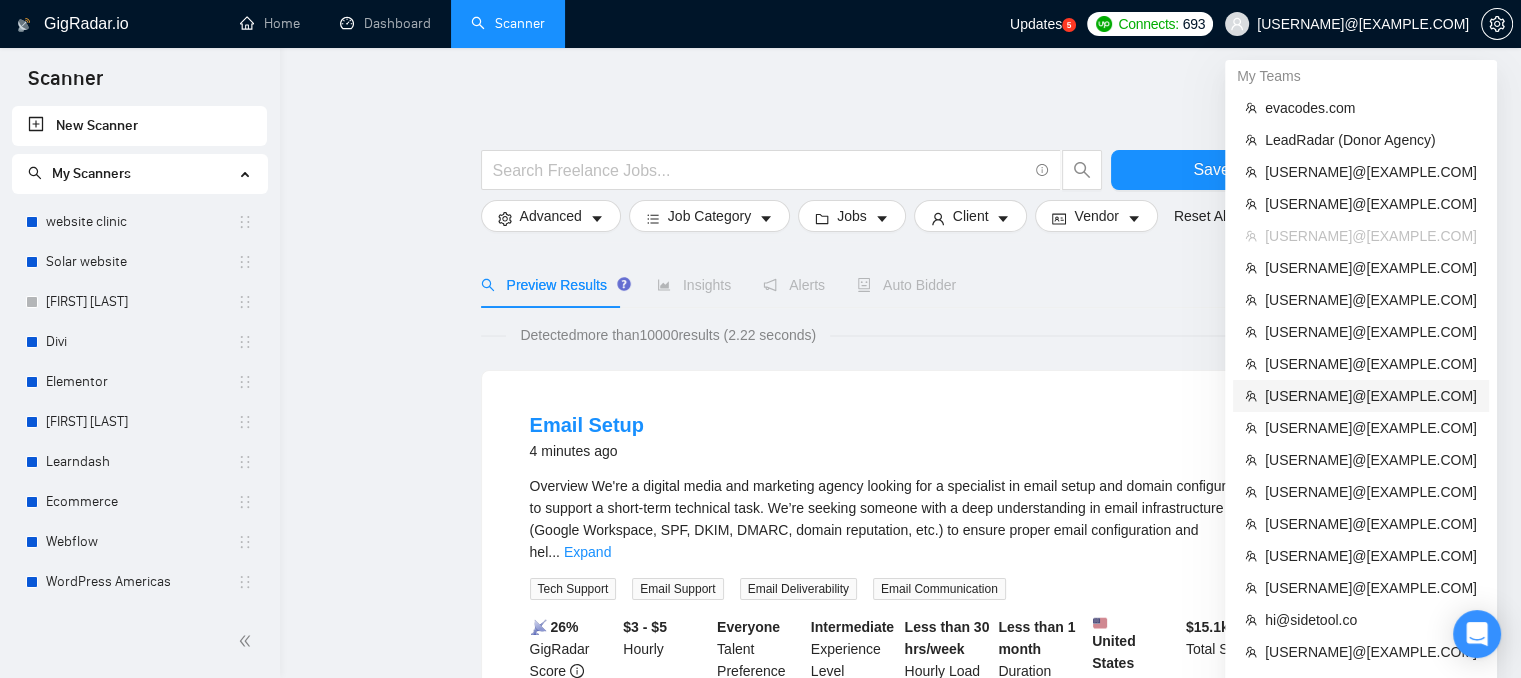 click on "[USERNAME]@[EXAMPLE.COM]" at bounding box center (1371, 396) 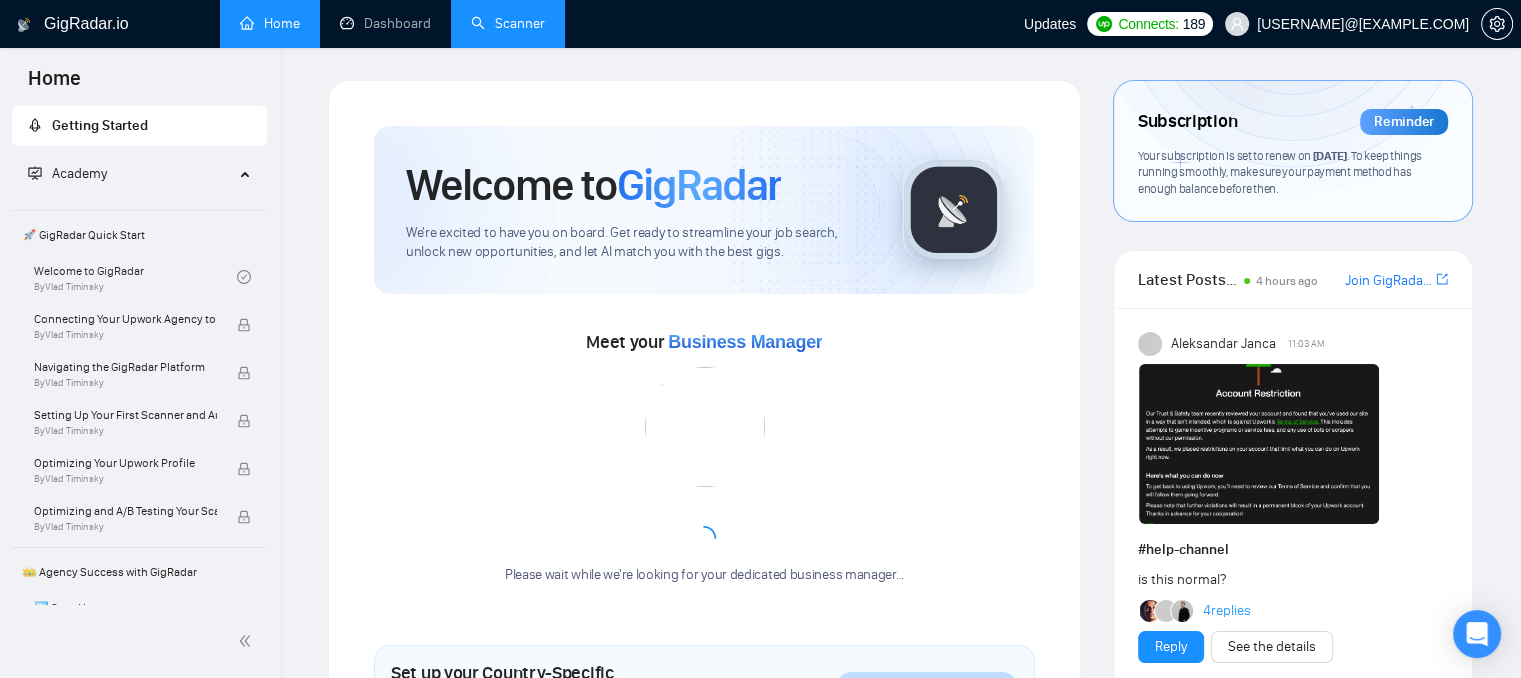 click on "Scanner" at bounding box center (508, 23) 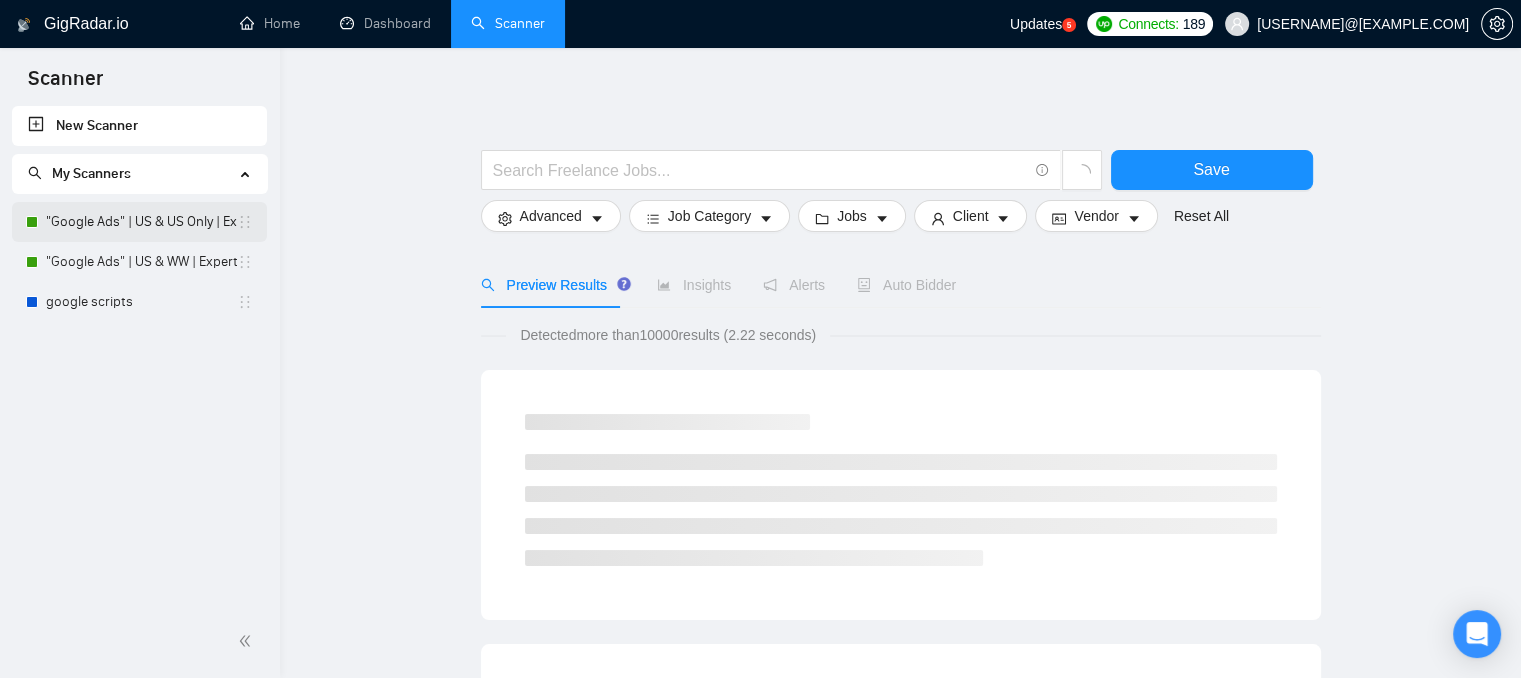 click on ""Google Ads" | US & US Only | Expert" at bounding box center (141, 222) 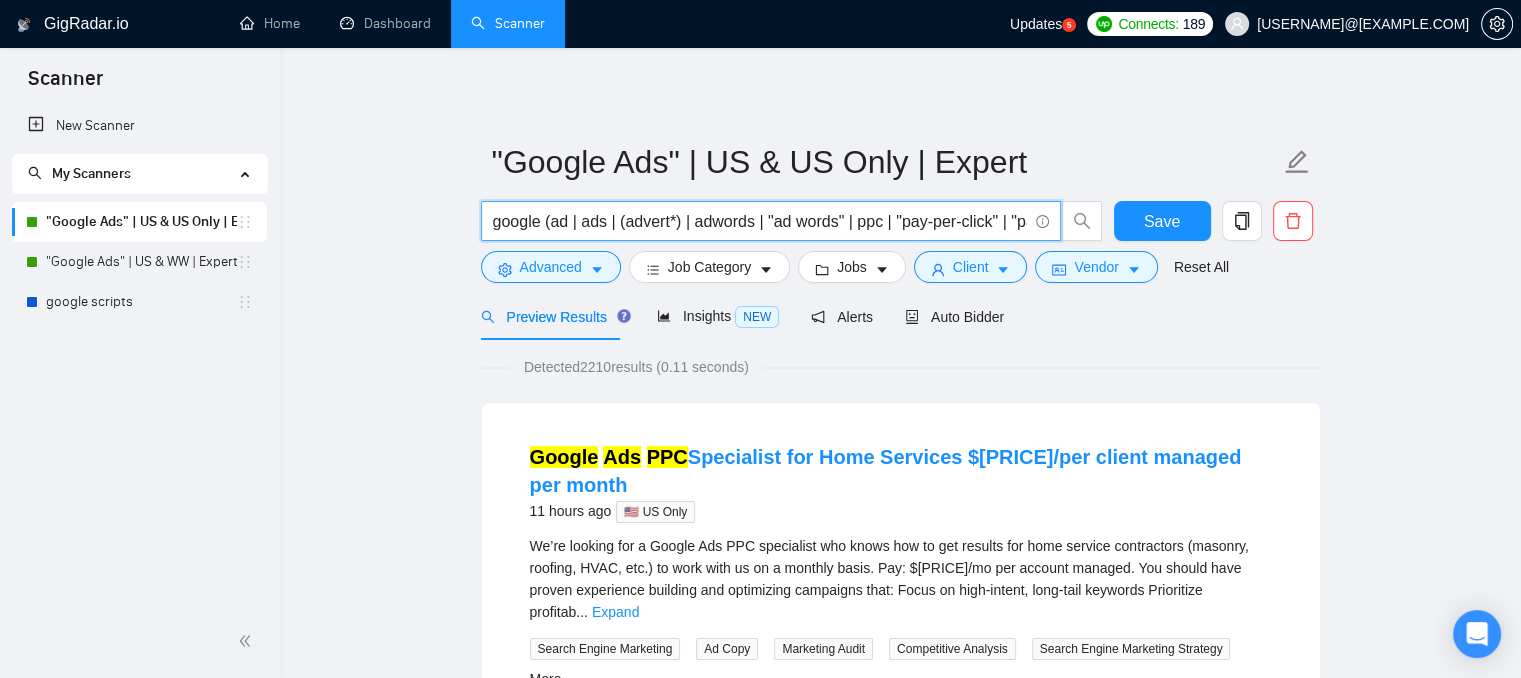 click on "google (ad | ads | (advert*) | adwords | "ad words" | ppc | "pay-per-click" | "pay per click")" at bounding box center (760, 221) 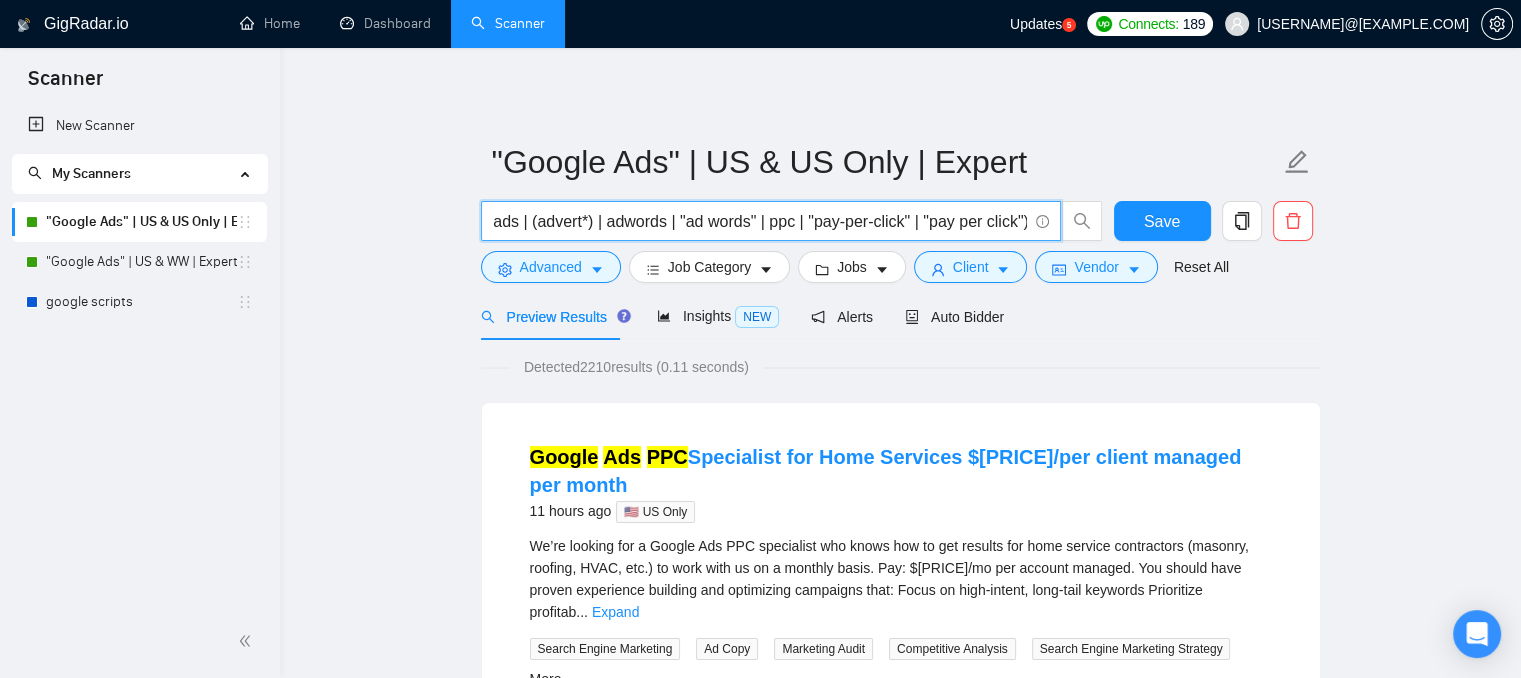 scroll, scrollTop: 0, scrollLeft: 0, axis: both 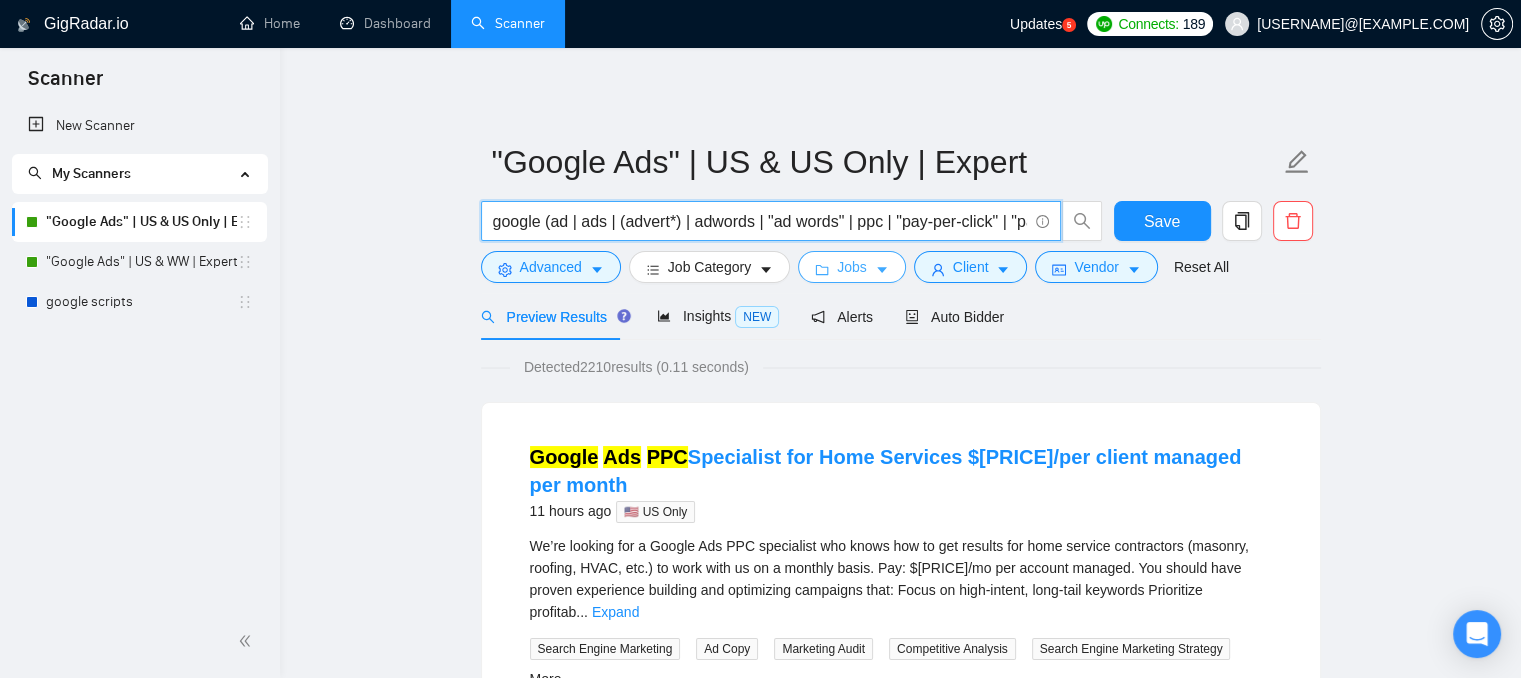 click on "Jobs" at bounding box center (852, 267) 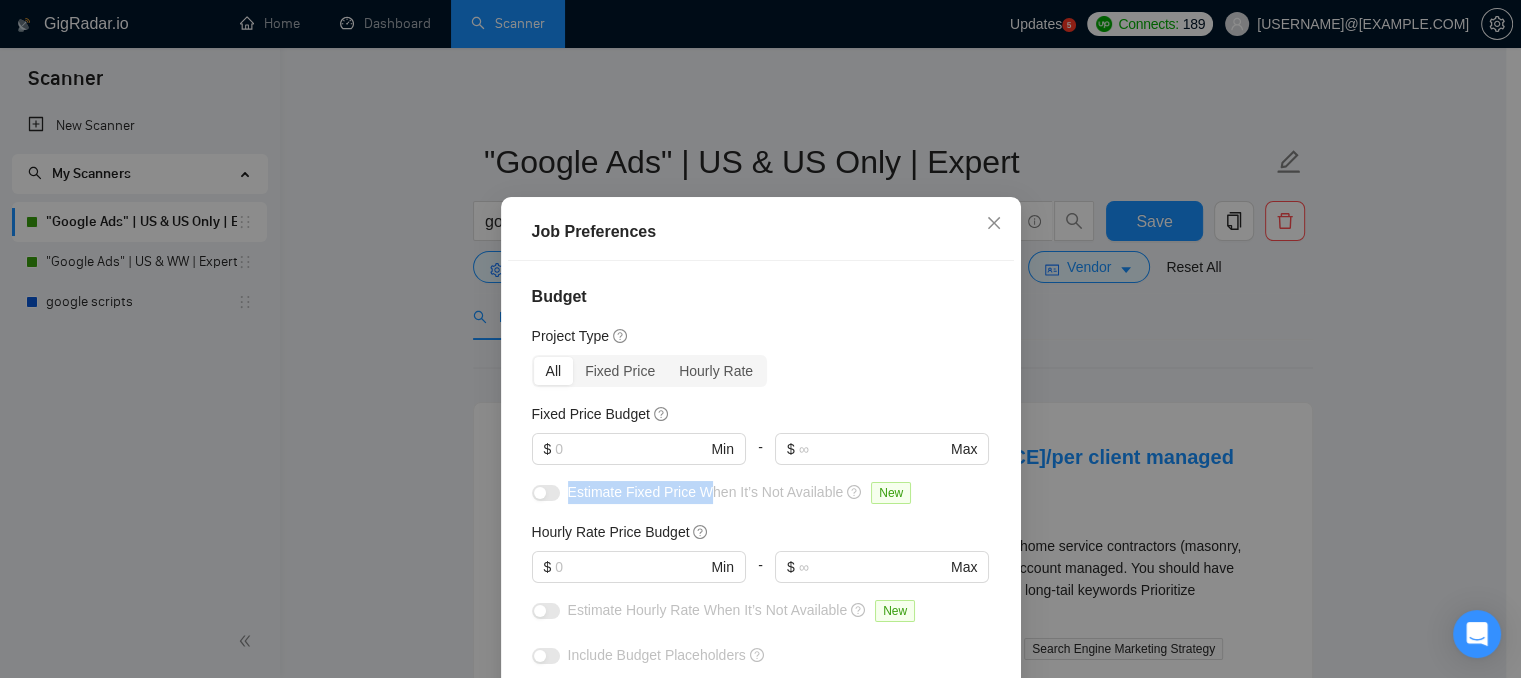 drag, startPoint x: 561, startPoint y: 493, endPoint x: 692, endPoint y: 493, distance: 131 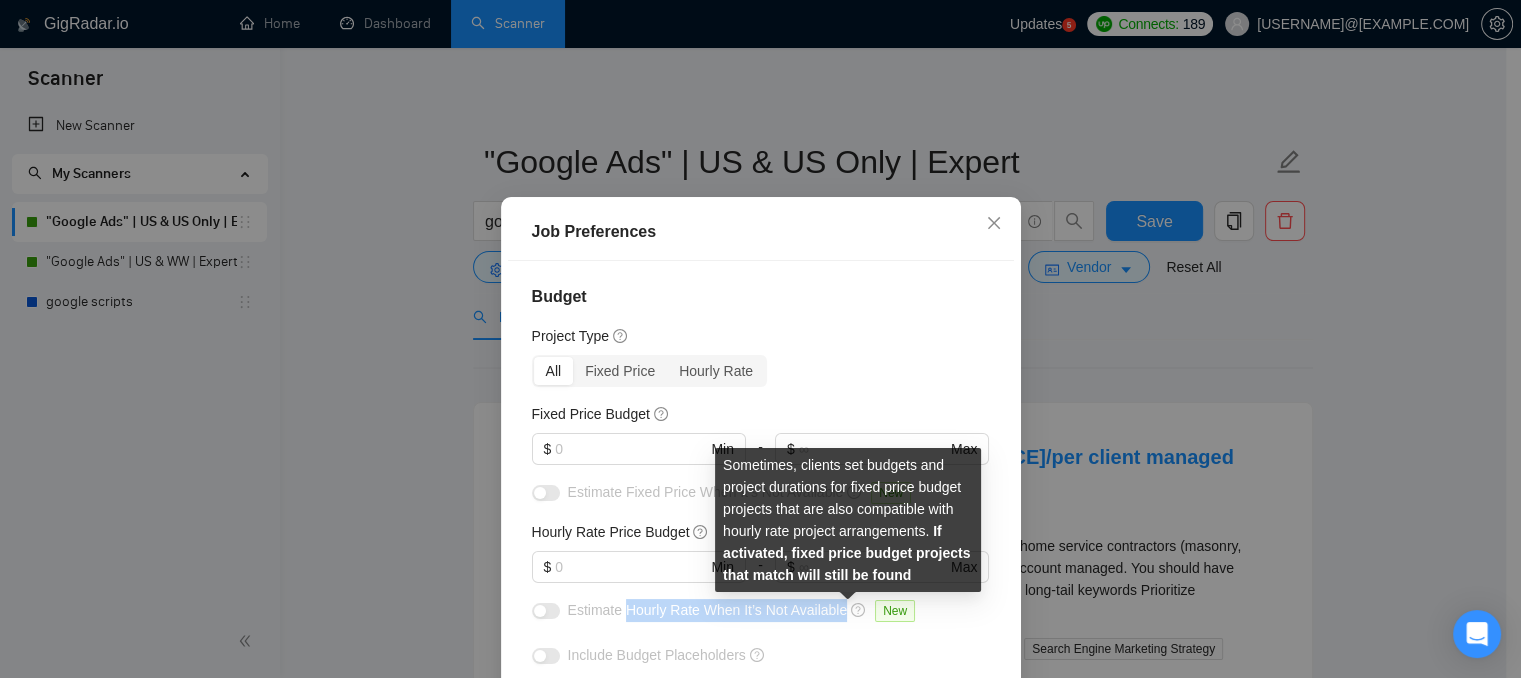 drag, startPoint x: 617, startPoint y: 606, endPoint x: 844, endPoint y: 606, distance: 227 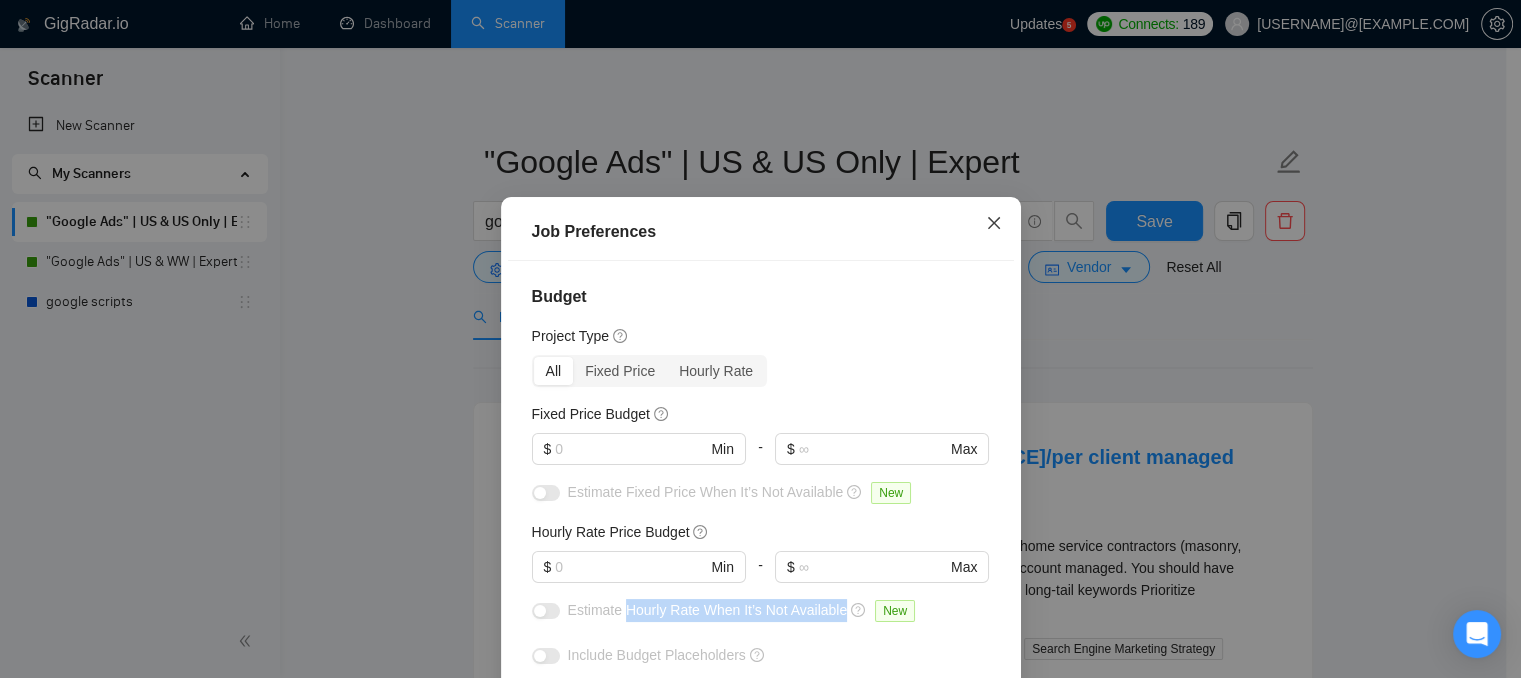 click at bounding box center [994, 224] 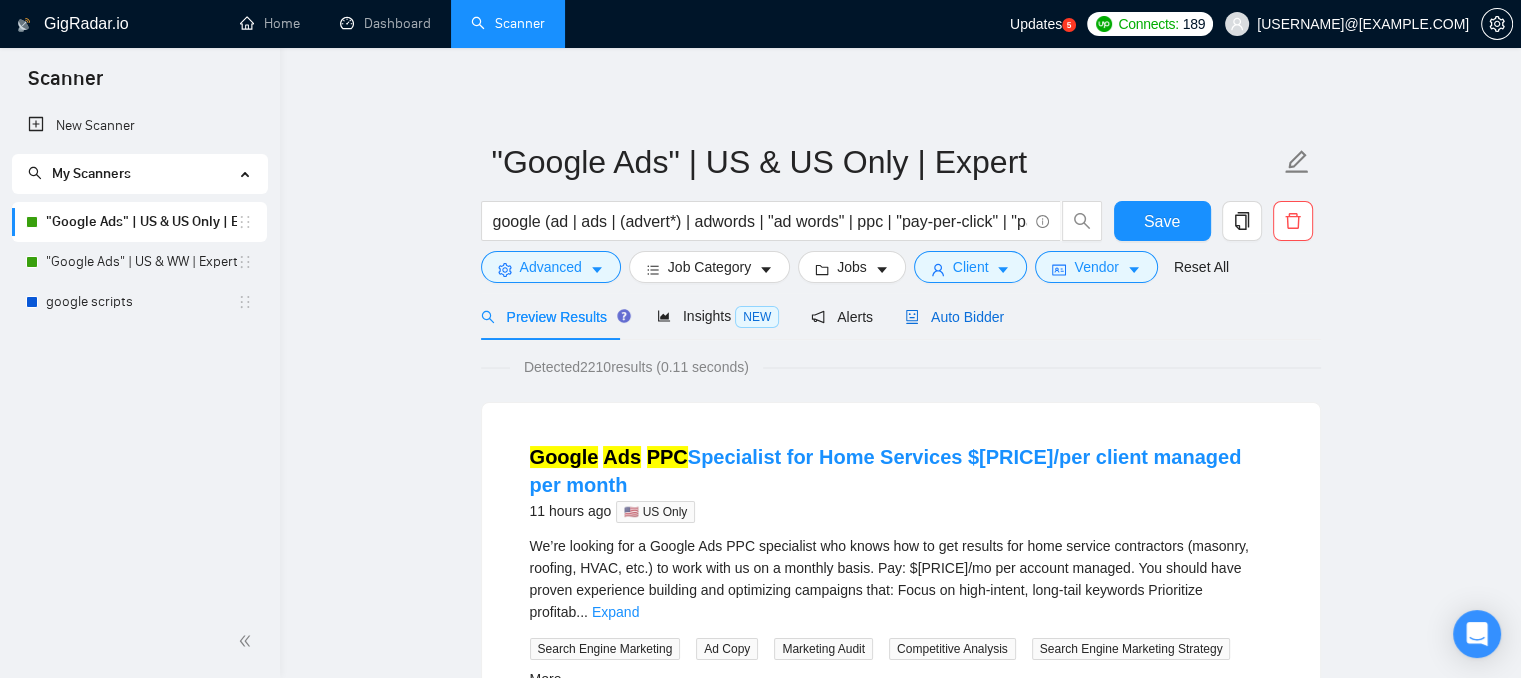 click on "Auto Bidder" at bounding box center (954, 317) 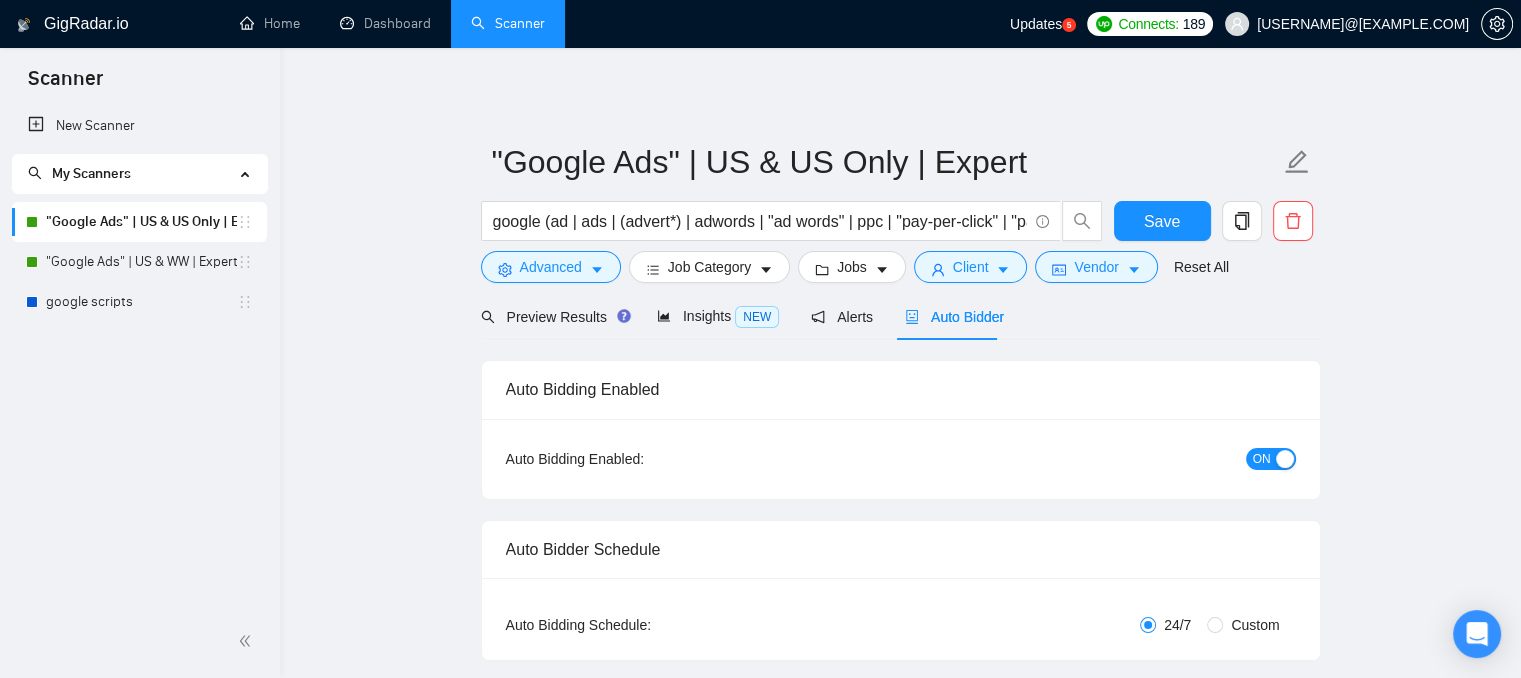 type 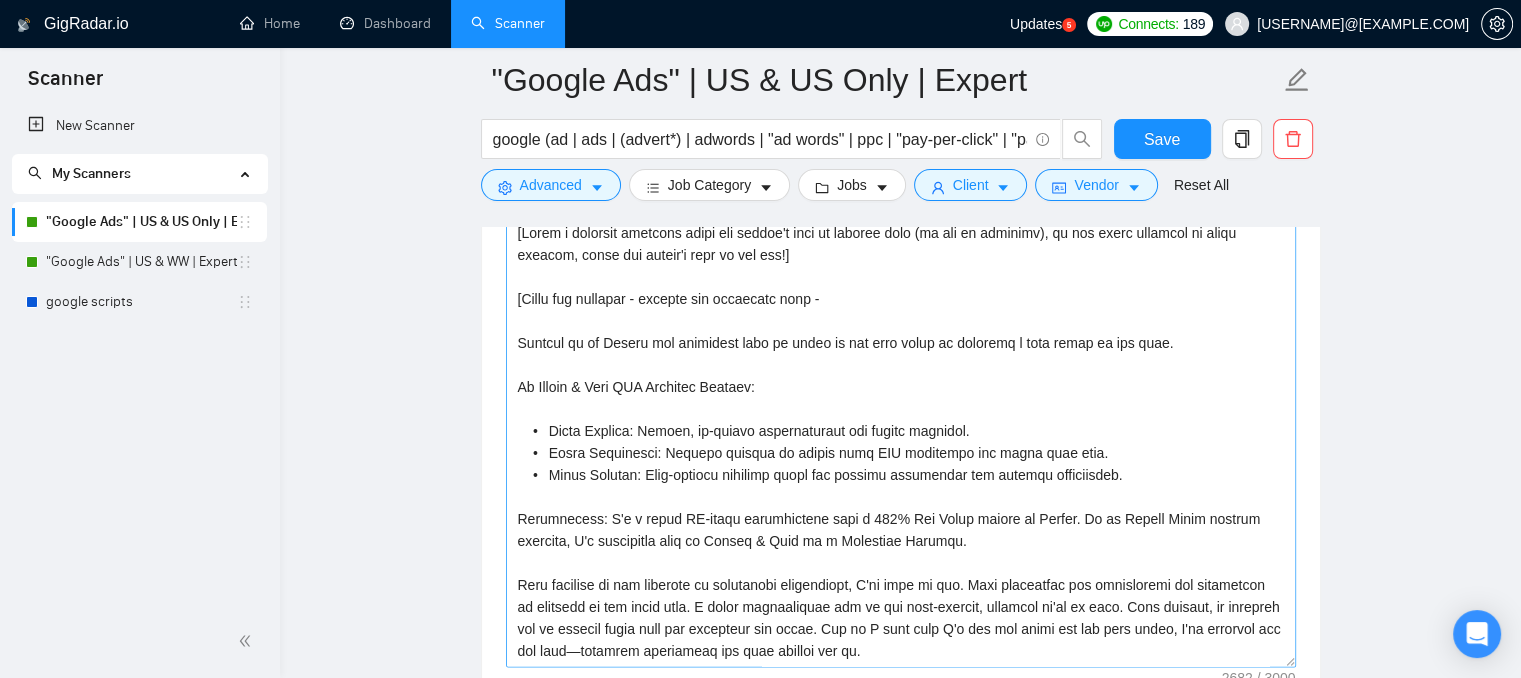 scroll, scrollTop: 2200, scrollLeft: 0, axis: vertical 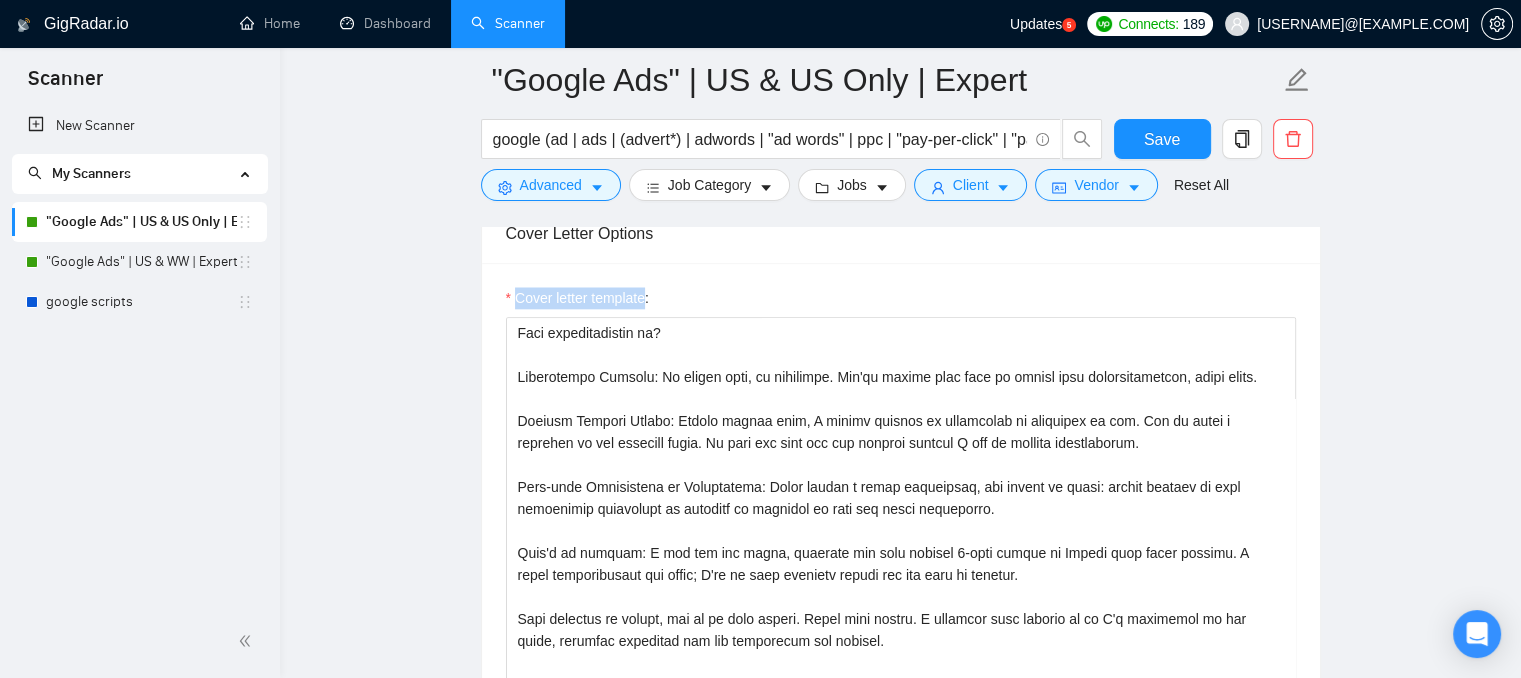 drag, startPoint x: 517, startPoint y: 294, endPoint x: 648, endPoint y: 296, distance: 131.01526 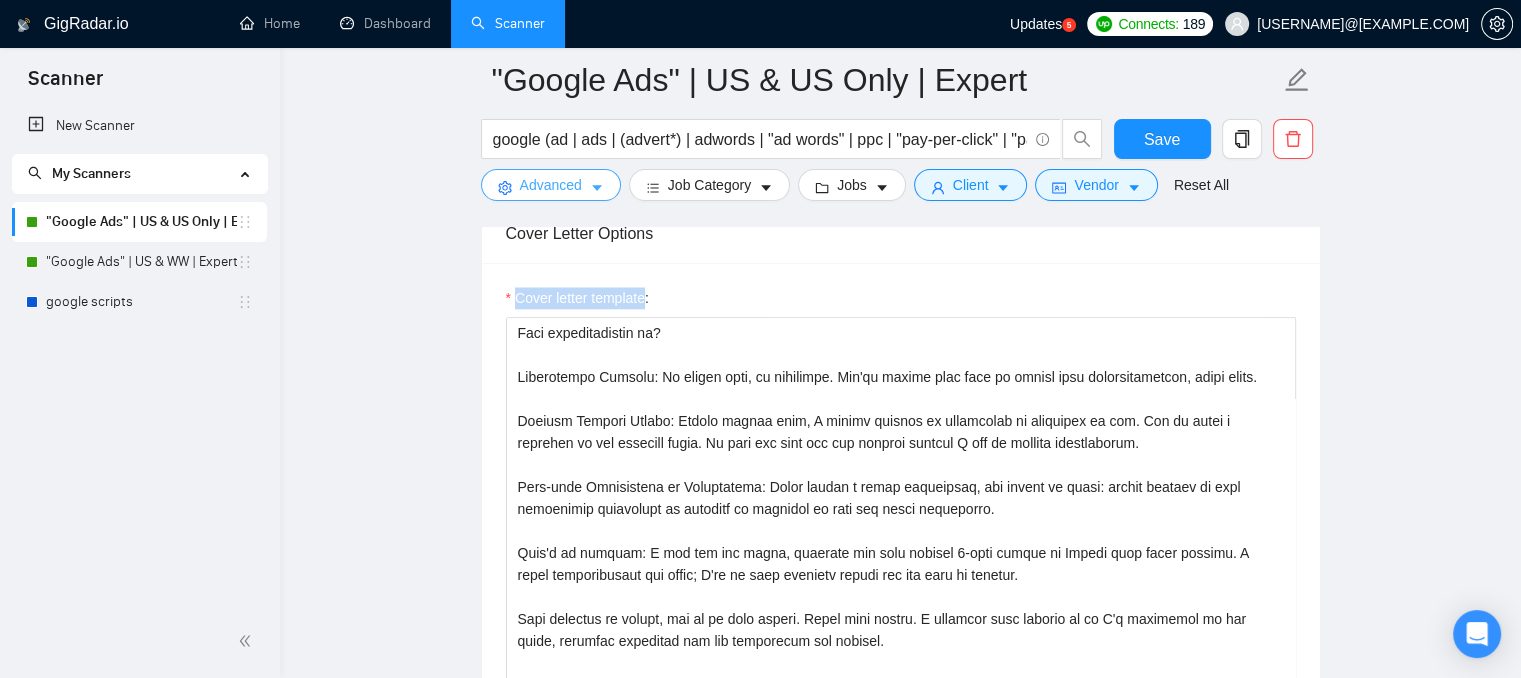 click on "Advanced" at bounding box center (551, 185) 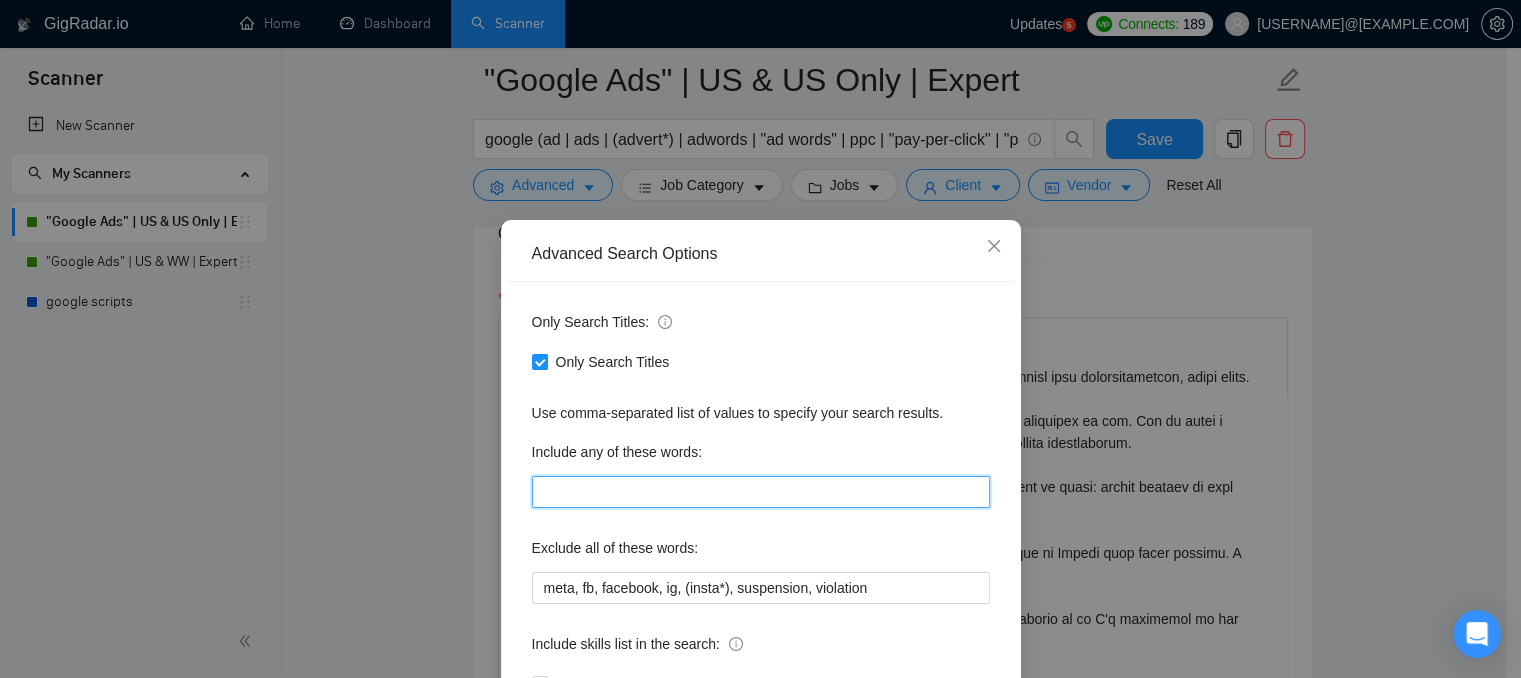 click at bounding box center [761, 492] 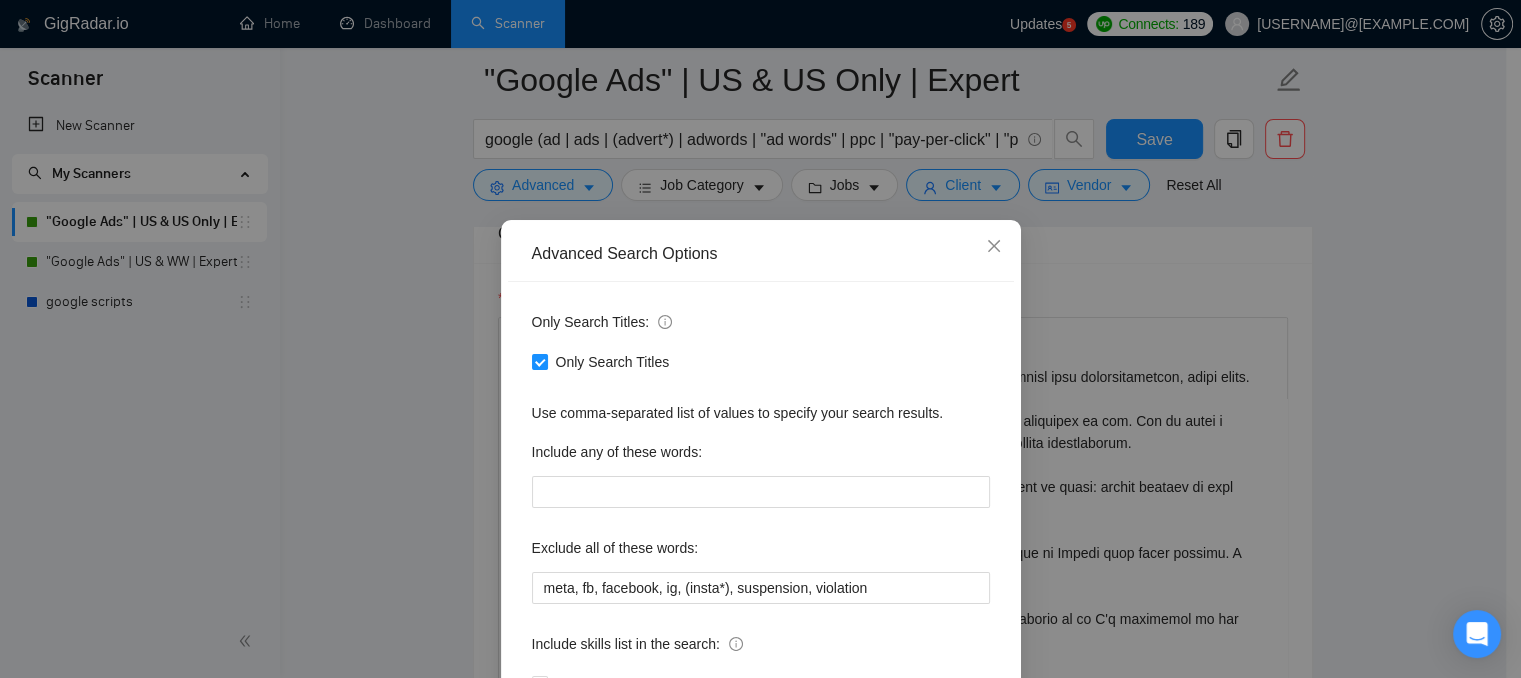 click on "Only Search Titles:   Only Search Titles Use comma-separated list of values to specify your search results. Include any of these words: Exclude all of these words: meta, fb, facebook, ig, (insta*), suspension, violation Include skills list in the search:   Also  exclude  on Skills" at bounding box center (761, 515) 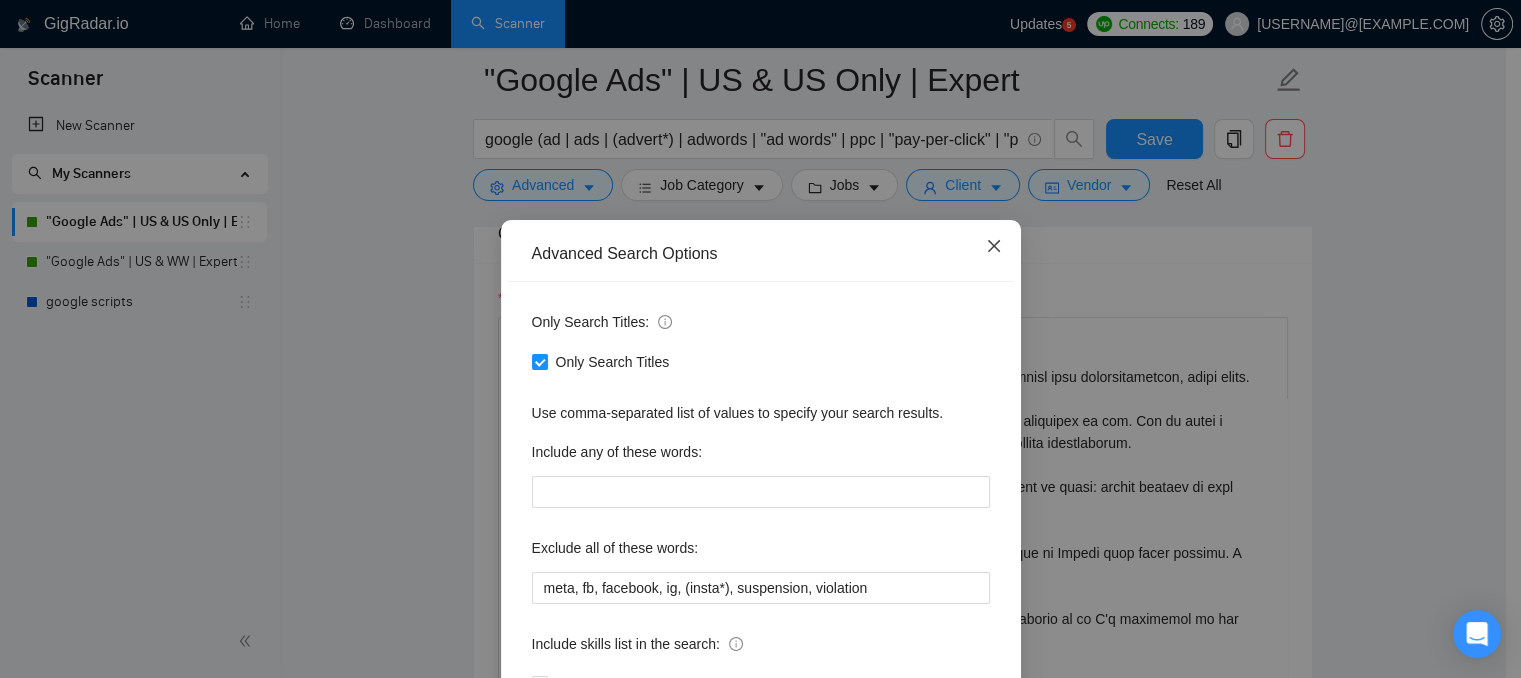 click 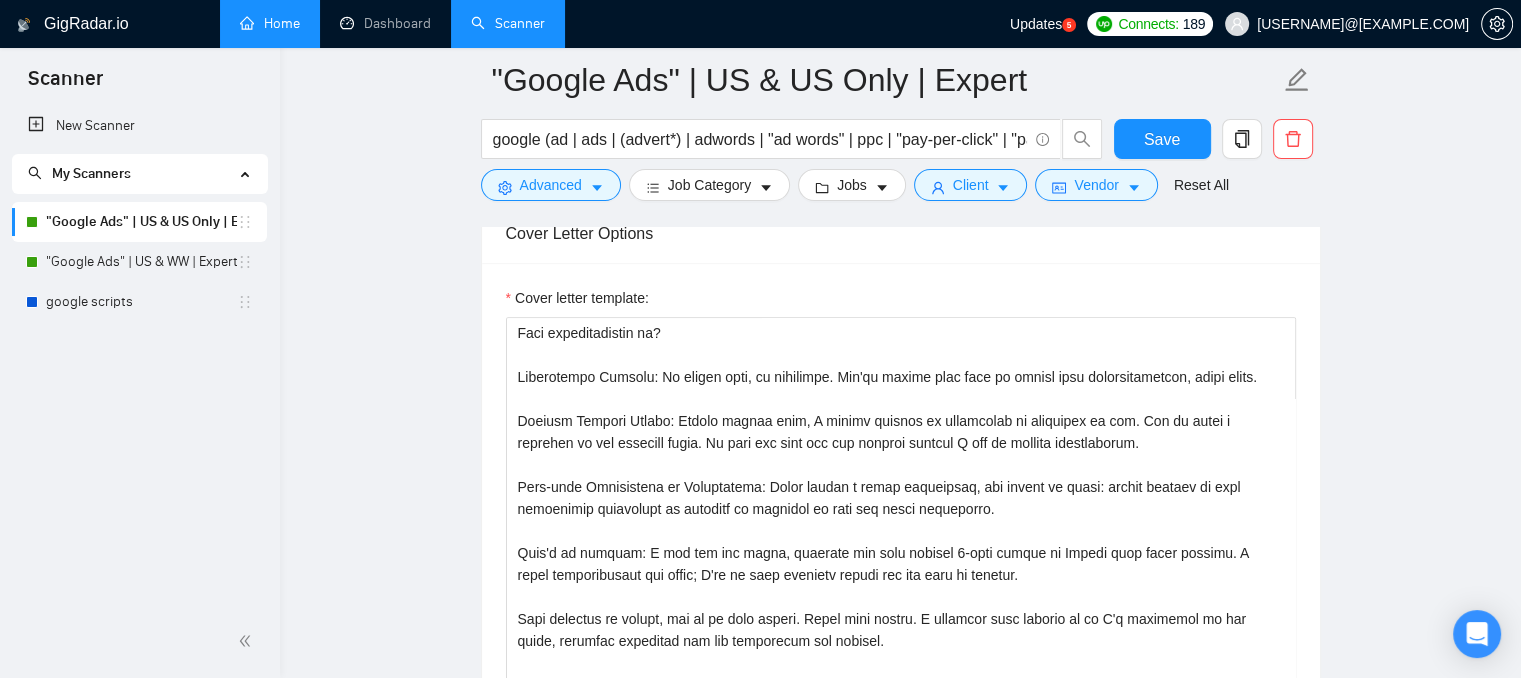 click on "Home" at bounding box center [270, 23] 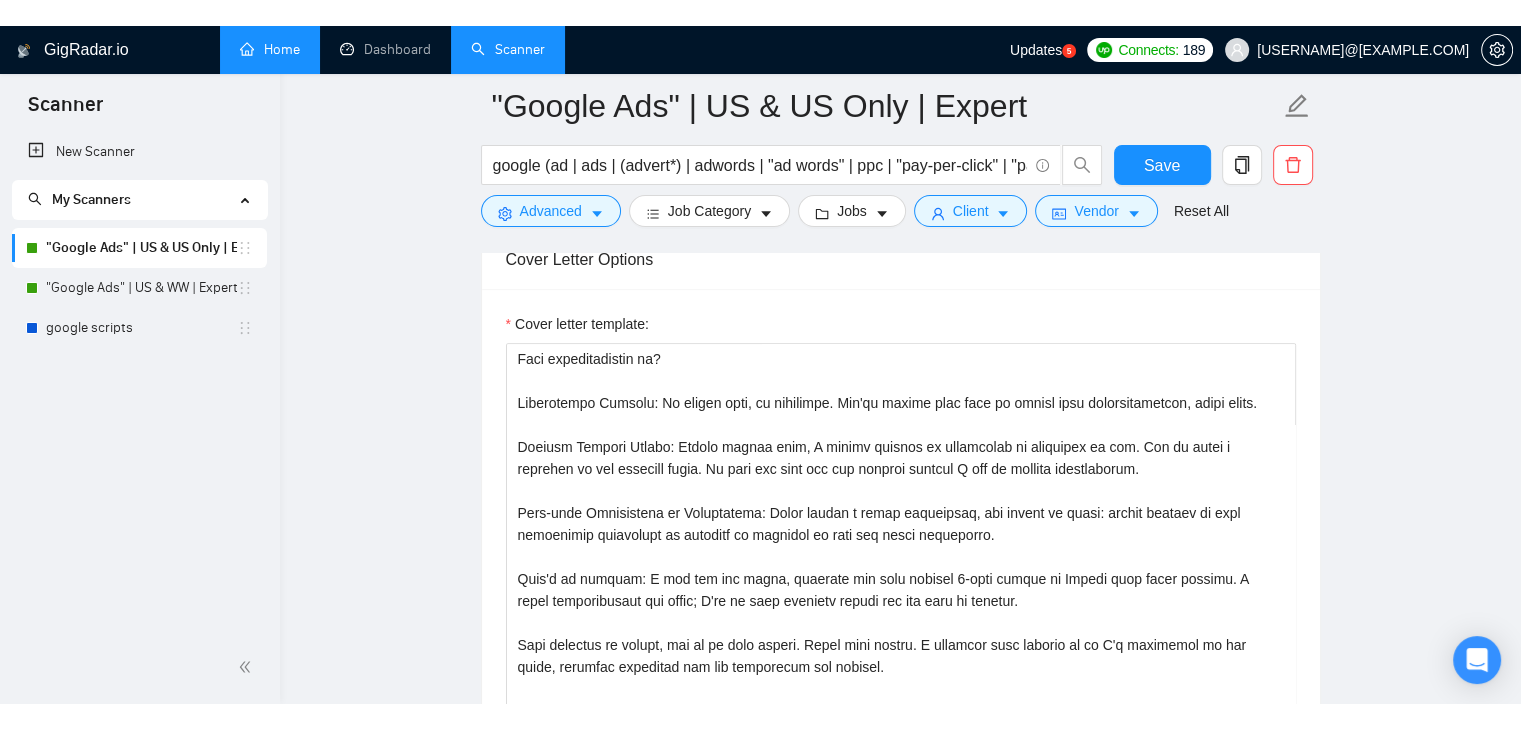 scroll, scrollTop: 0, scrollLeft: 0, axis: both 